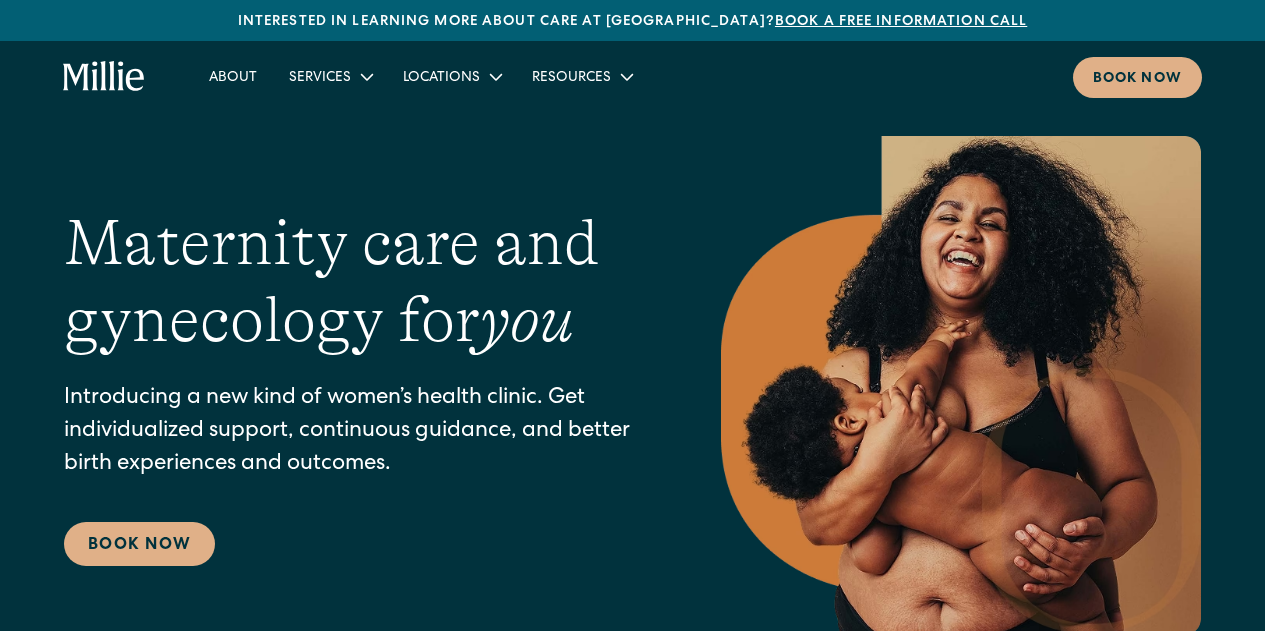 scroll, scrollTop: 0, scrollLeft: 0, axis: both 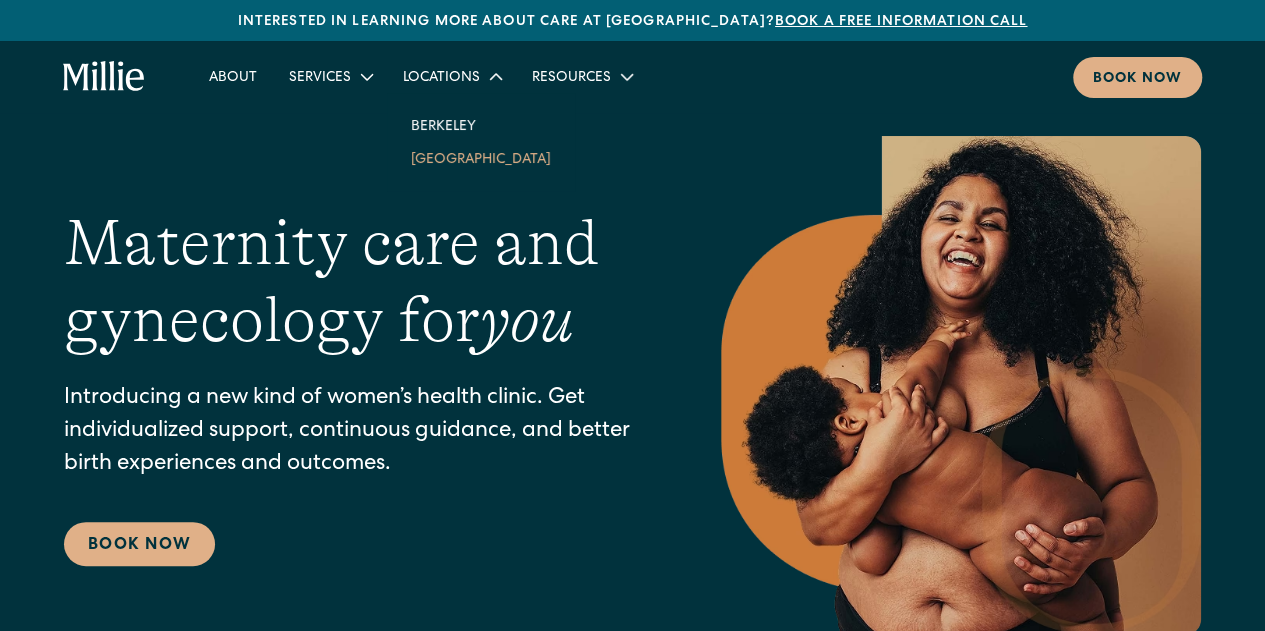 click on "[GEOGRAPHIC_DATA]" at bounding box center [481, 158] 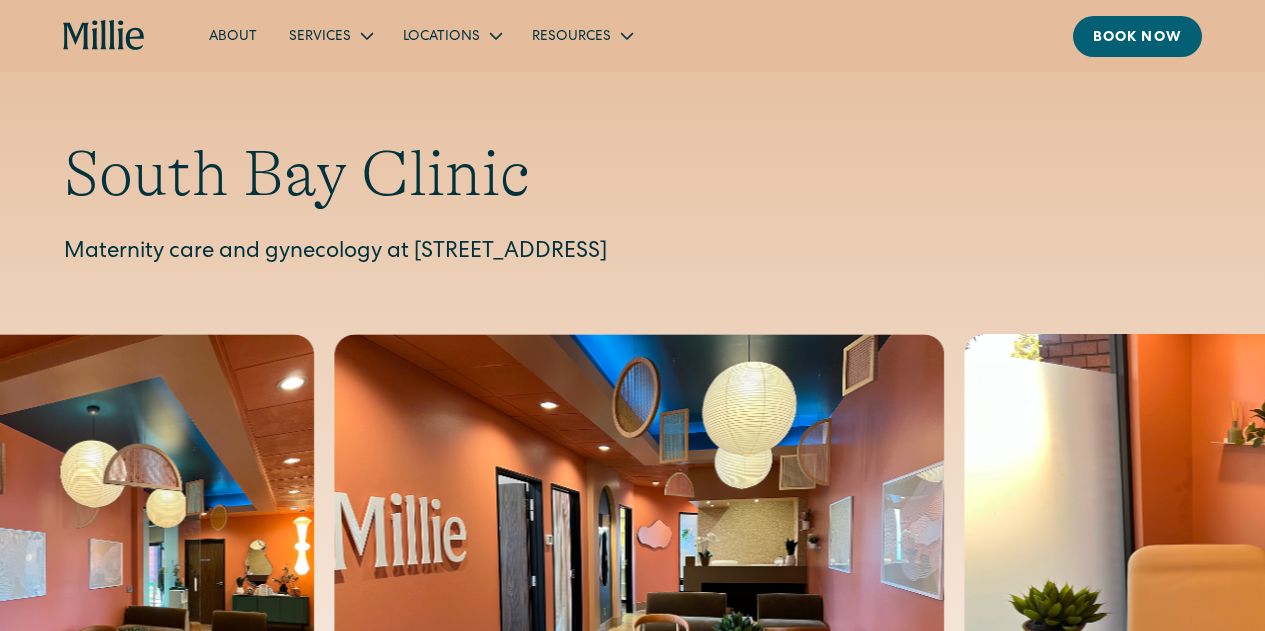 scroll, scrollTop: 2206, scrollLeft: 0, axis: vertical 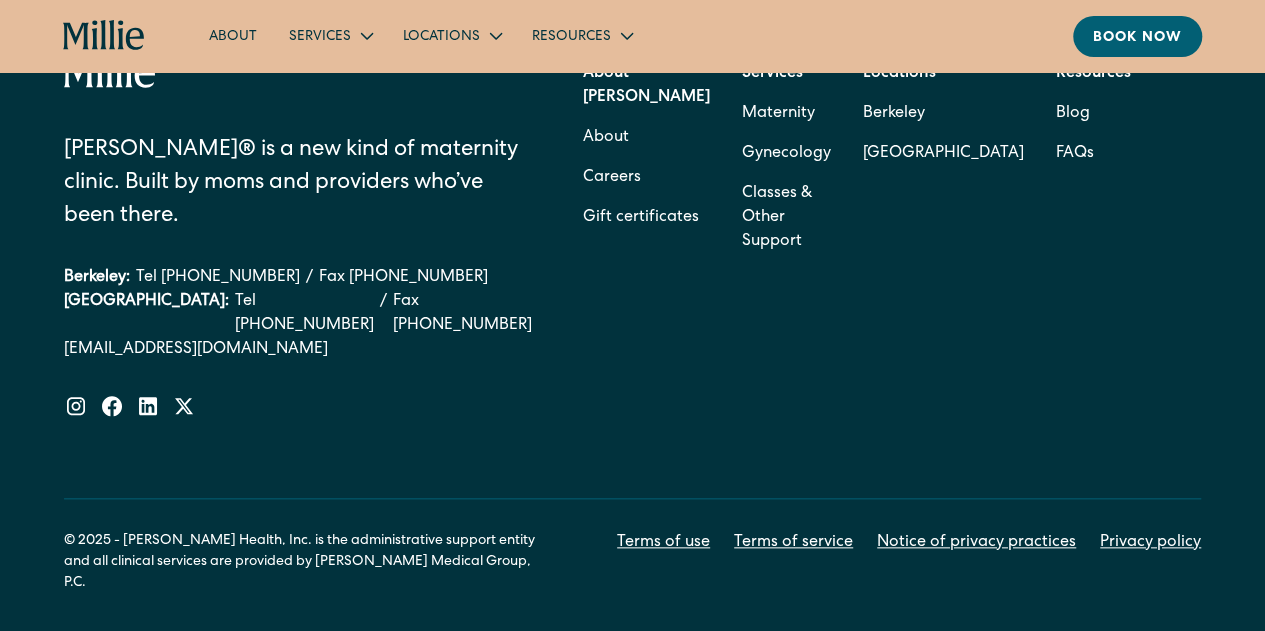 click on "Interested in learning more about care at Millie?  Book a free information call About Services Maternity Gynecology Classes & Other Support Locations Berkeley South Bay Resources Blog FAQs Book now South Bay Clinic Maternity care and gynecology at 1471 Saratoga Ave, Suite 101, San Jose, CA 95129 MOST MAJOR INSURANCE PLANS ACCEPTED, INCLUDING some MEDICAID MOST MAJOR INSURANCE PLANS ACCEPTED, INCLUDING some MEDICAID Here to help Opening hours Mon-Fri 8:00am - 5:00pm Contact us Phone: (408) 762-5855 Fax: (408) 337-2107 sanjosesupport@millieclinic.com Parking Parking is available onsite. Public transit The Millie Clinic is located within a short driving distance of several Valley Transportation Authority stops: ‍ Hamilton Station - 7 min drive (3.1 mi) Downtown Campbell Station - 7 min drive (3.4 mi) Winchester Station - 8 min drive (3.5 mi) Bascom Station - 9 min drive (3.9 mi) Fruitdale Station - 9 min drive (5.4 mi) Where you’ll deliver Get Directions Meet our South Bay team Amy Kane MD Talia Borgo ." at bounding box center [632, -4299] 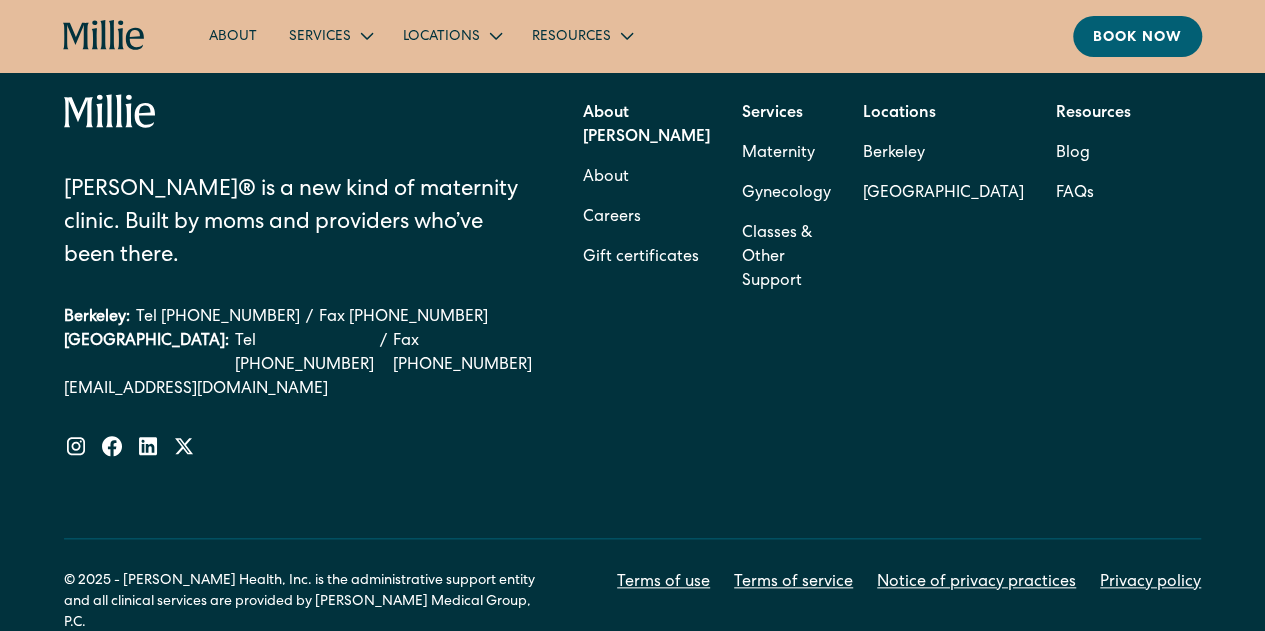 click on "Privacy policy" at bounding box center [1150, 583] 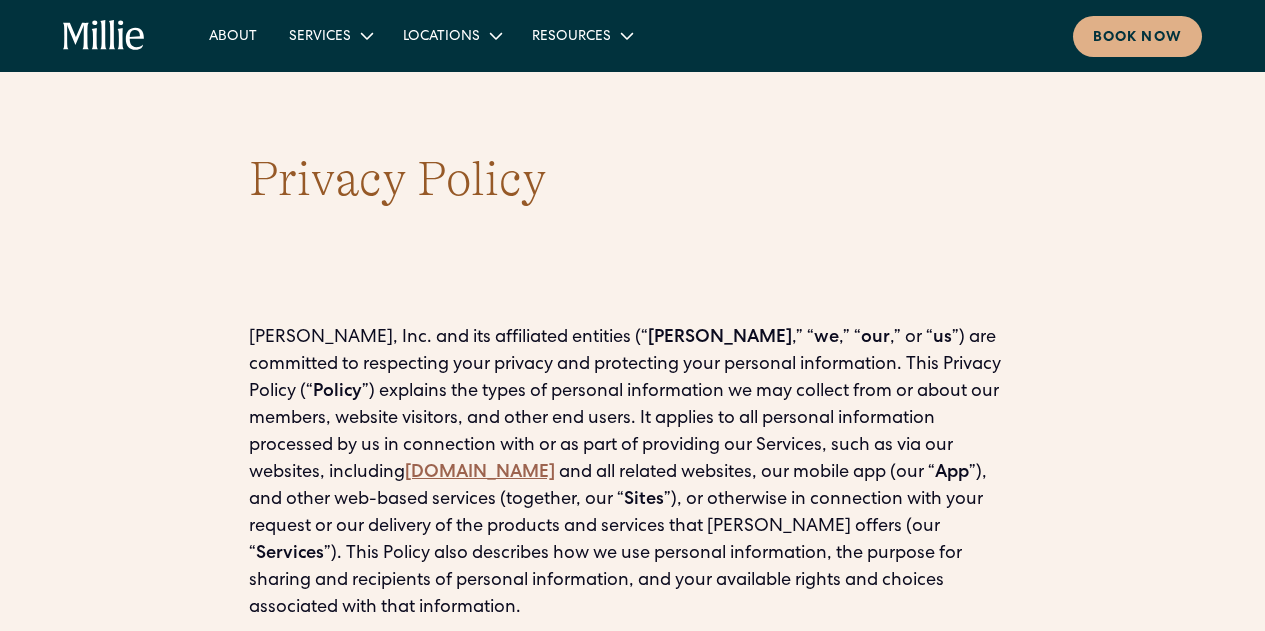 scroll, scrollTop: 0, scrollLeft: 0, axis: both 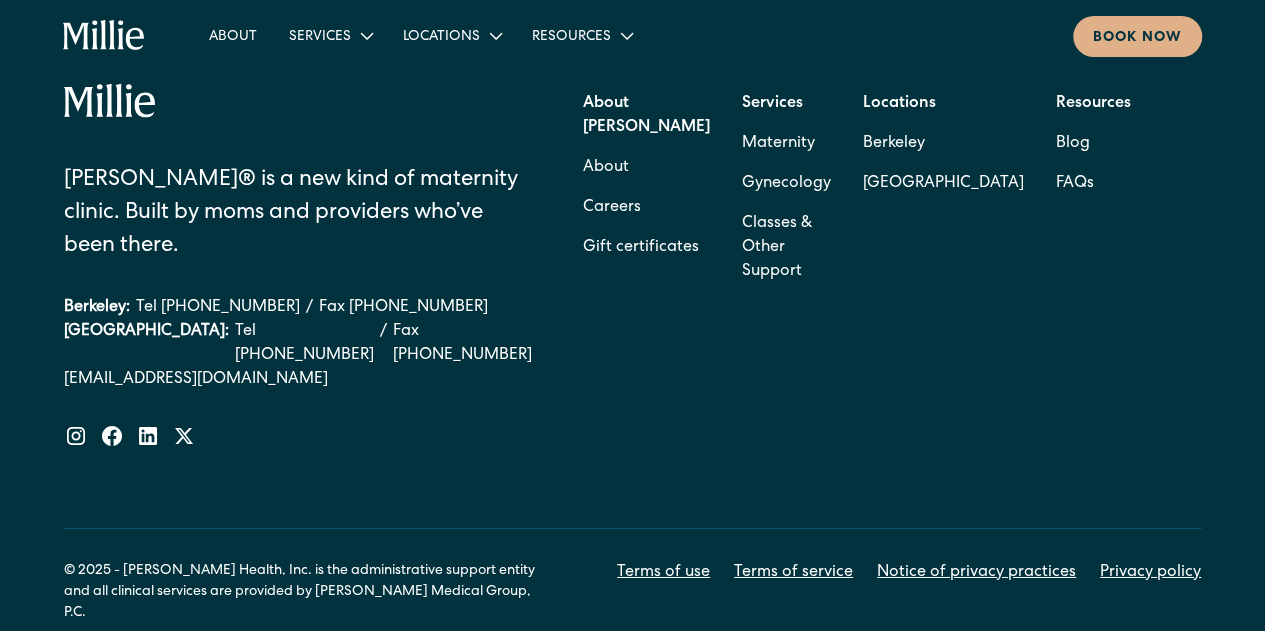 drag, startPoint x: 1279, startPoint y: 33, endPoint x: 1278, endPoint y: 643, distance: 610.0008 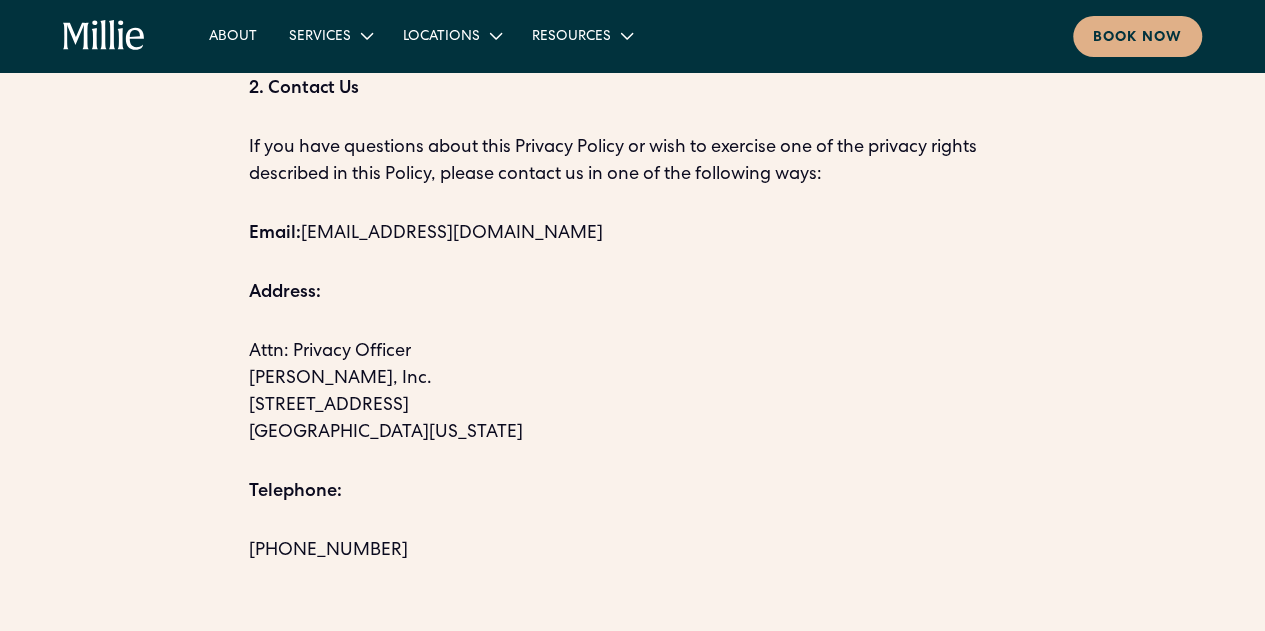 scroll, scrollTop: 17583, scrollLeft: 0, axis: vertical 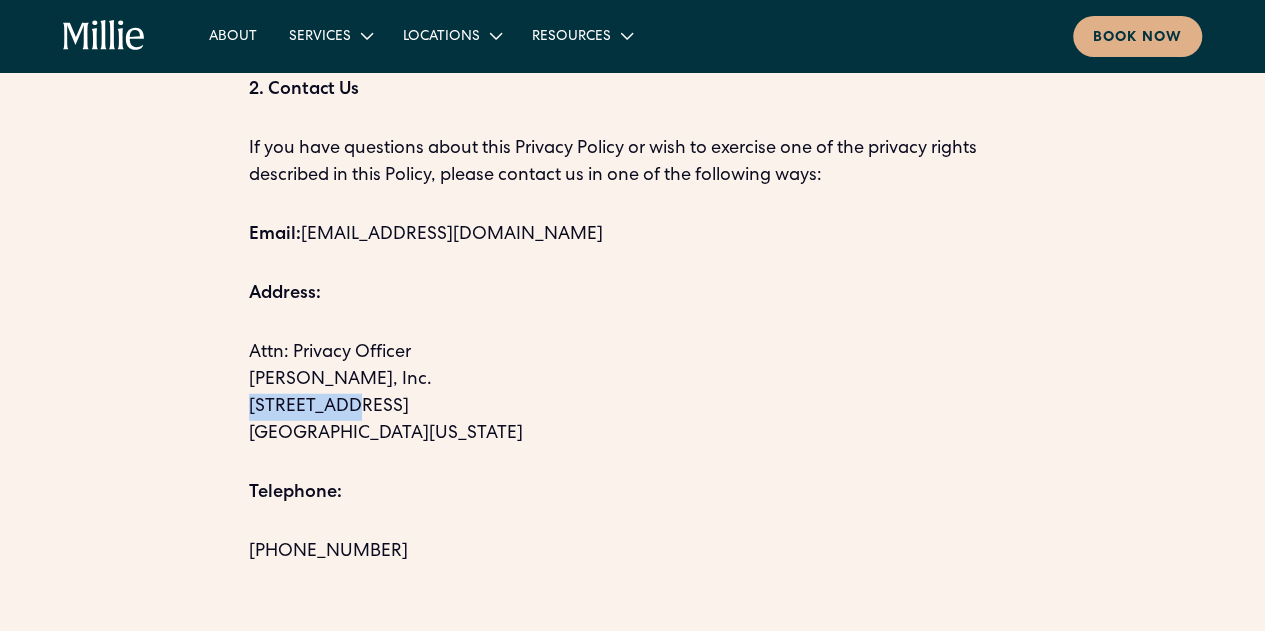 drag, startPoint x: 245, startPoint y: 375, endPoint x: 366, endPoint y: 370, distance: 121.103264 